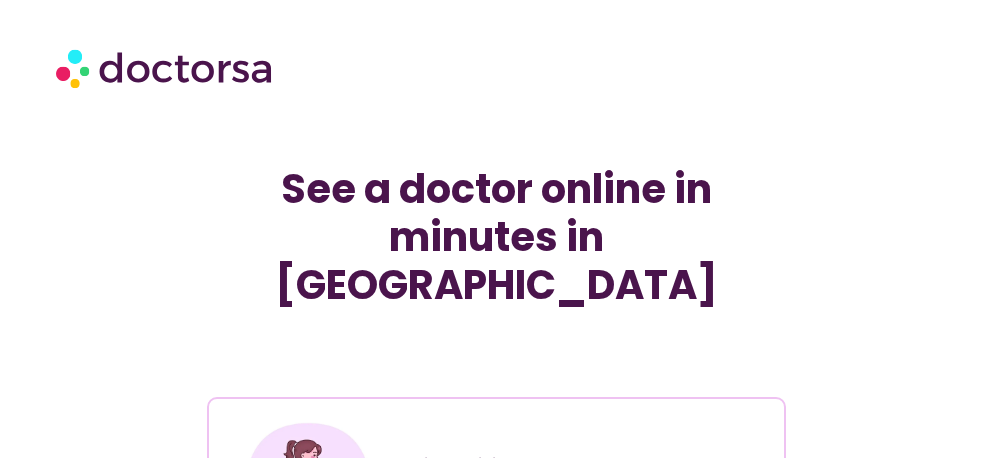 scroll, scrollTop: 0, scrollLeft: 0, axis: both 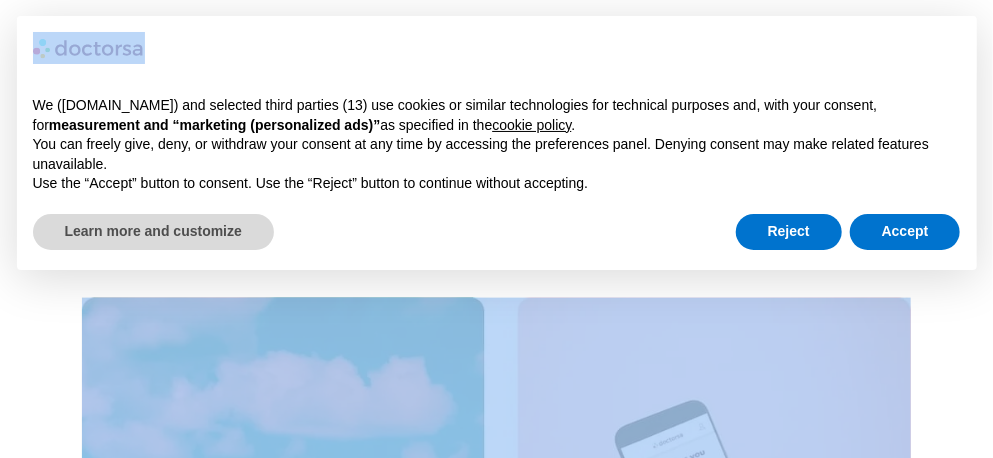 drag, startPoint x: 992, startPoint y: 47, endPoint x: 994, endPoint y: 26, distance: 21.095022 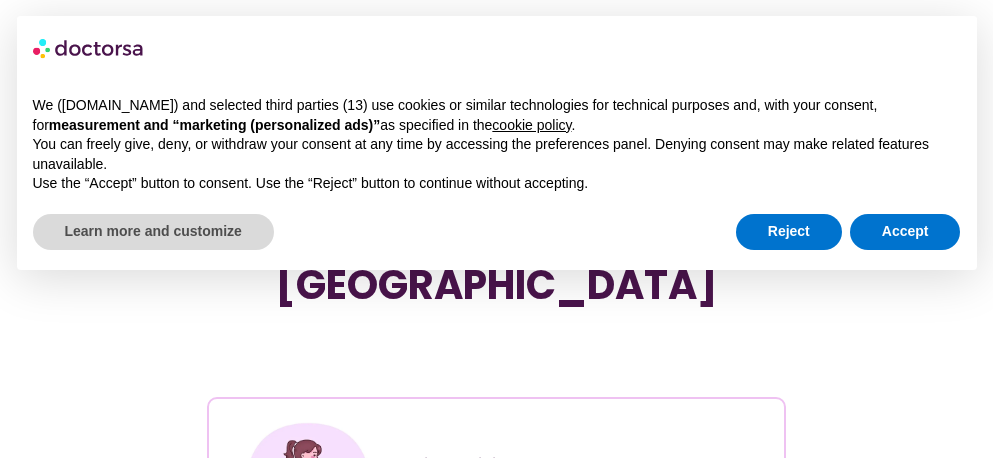 scroll, scrollTop: 0, scrollLeft: 0, axis: both 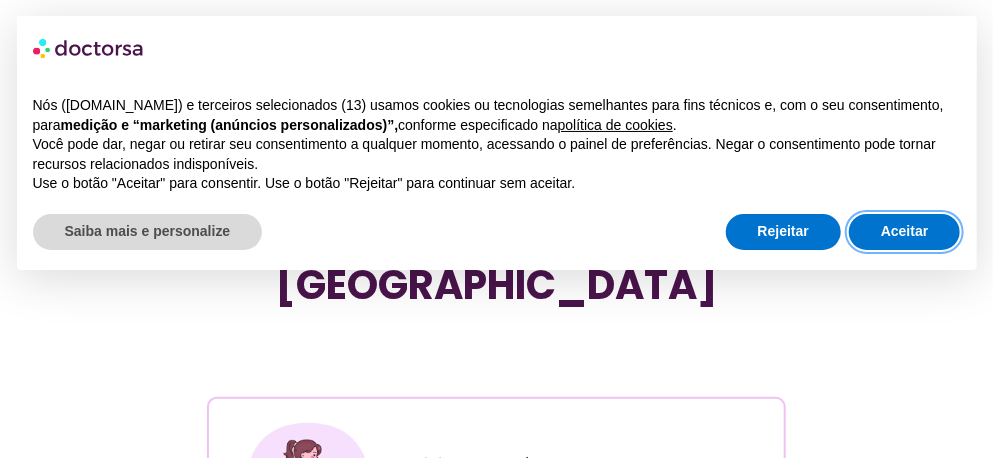 drag, startPoint x: 0, startPoint y: 0, endPoint x: 886, endPoint y: 226, distance: 914.36975 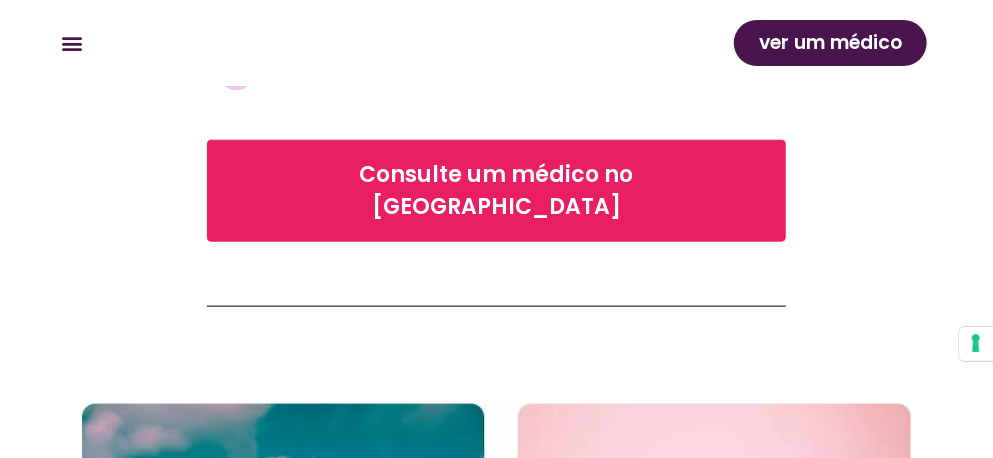 scroll, scrollTop: 687, scrollLeft: 0, axis: vertical 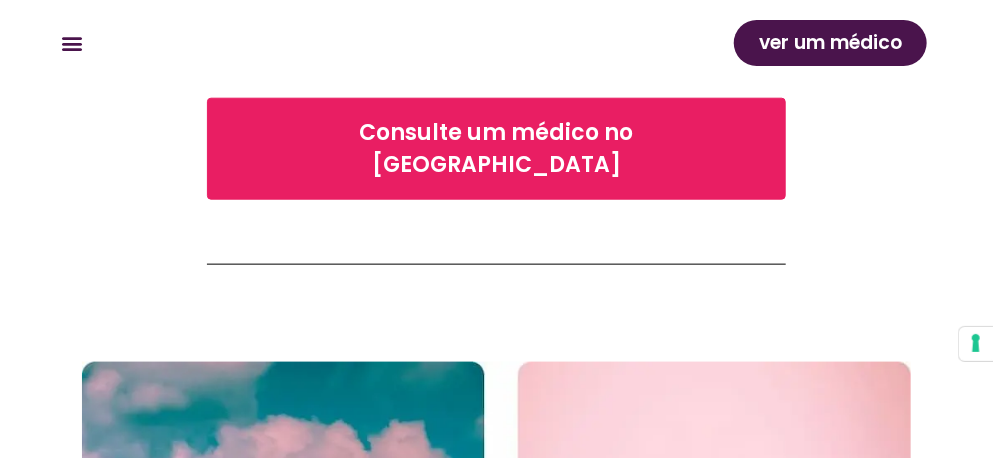 click on "ver um médico" at bounding box center (830, 42) 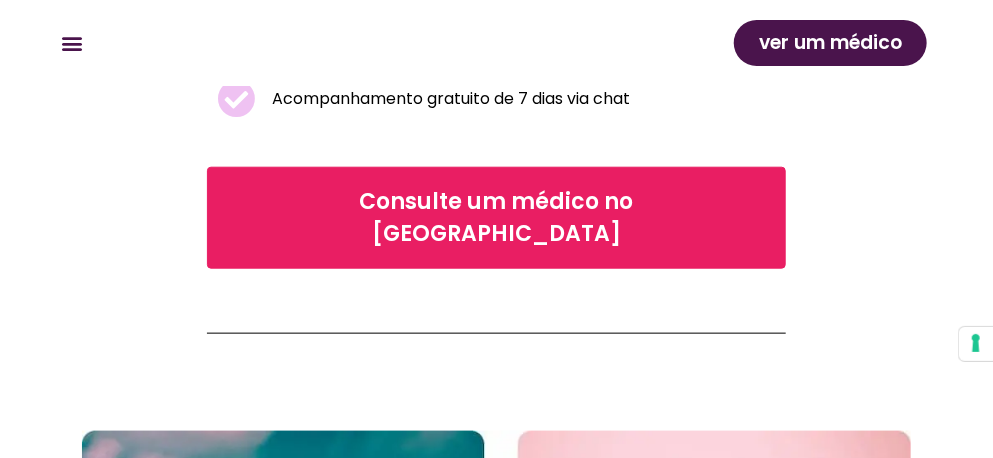 scroll, scrollTop: 684, scrollLeft: 0, axis: vertical 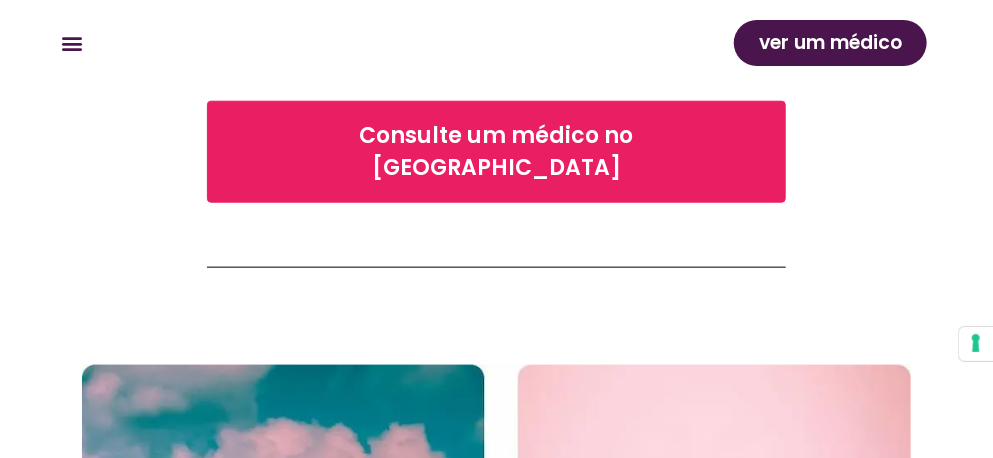 click on "ver um médico" at bounding box center (830, 42) 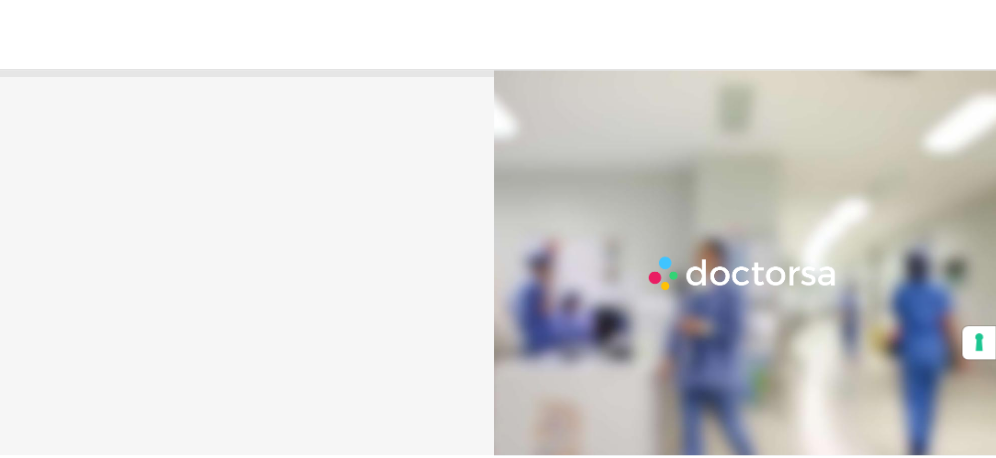 scroll, scrollTop: 0, scrollLeft: 0, axis: both 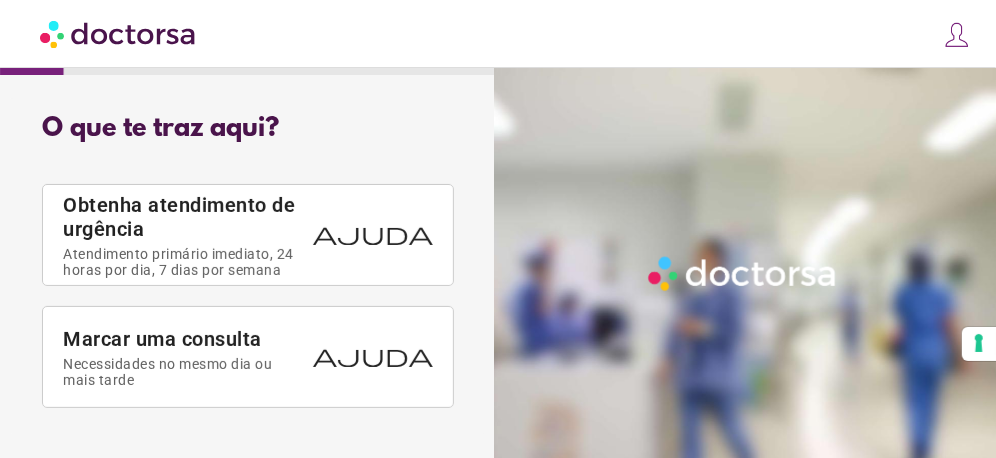 click at bounding box center (957, 35) 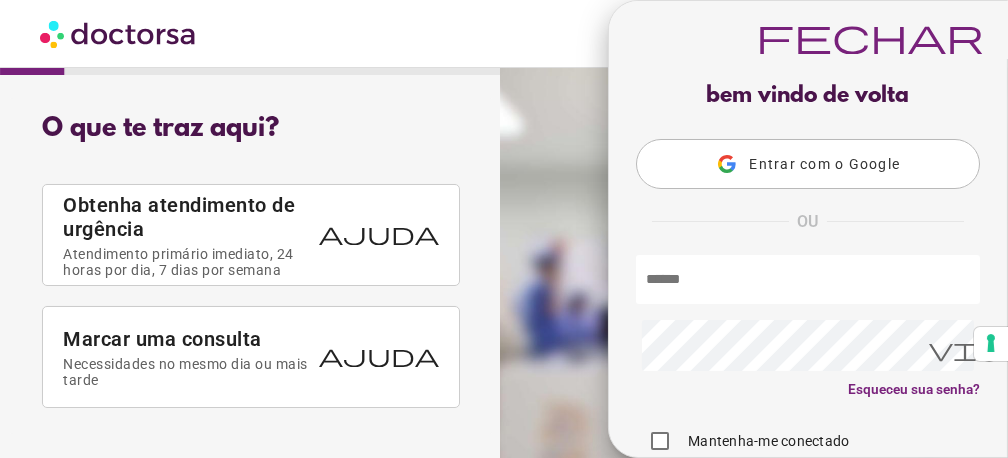 click on "fechar
Conecte-se
Faça uma solicitação
Seus compromissos
Seu perfil
bem vindo de volta
Entrar com o Google
OU
Conecte-se" at bounding box center (504, 34) 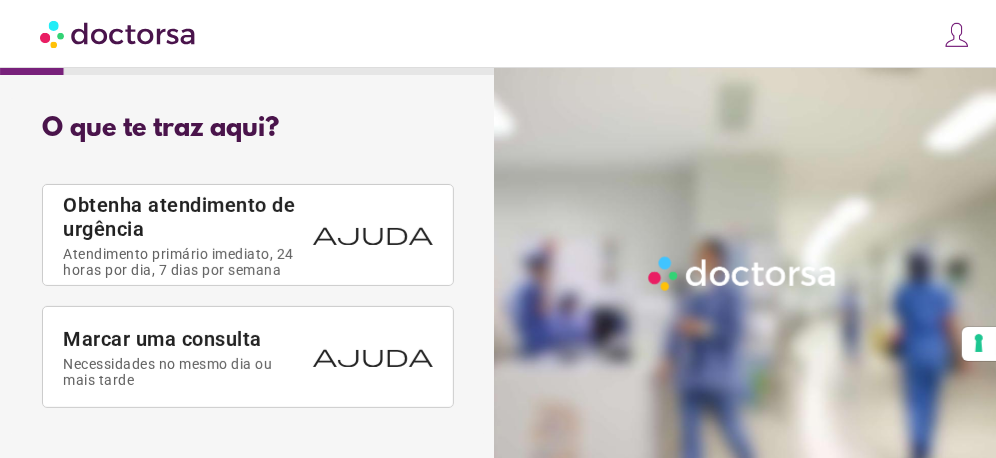 scroll, scrollTop: 24, scrollLeft: 0, axis: vertical 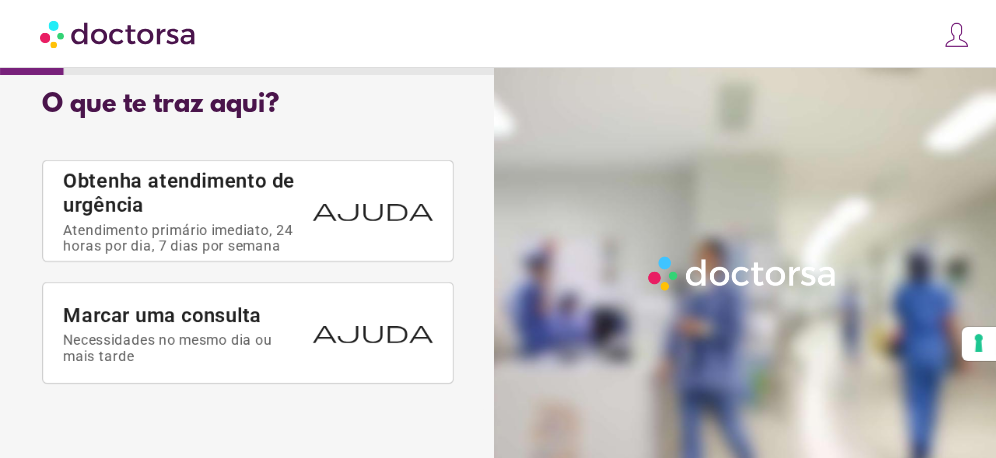 click at bounding box center [957, 35] 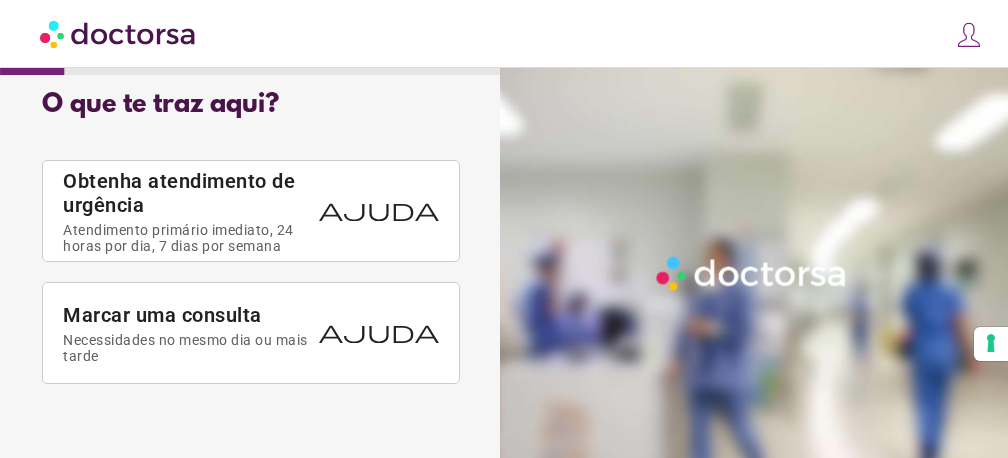 click on "fechar
Conecte-se
Faça uma solicitação
Seus compromissos
Seu perfil
bem vindo de volta
Entrar com o Google
OU
Conecte-se" at bounding box center [504, 34] 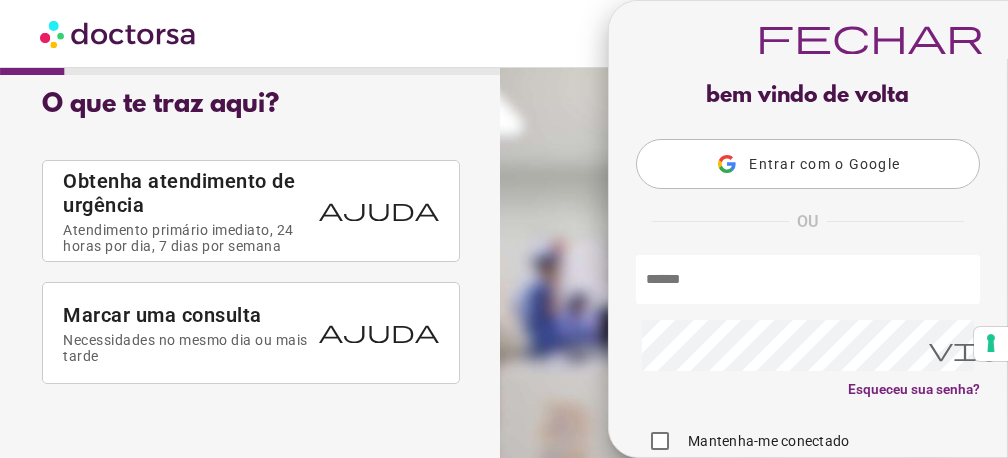 click on "Entrar com o Google" at bounding box center (808, 164) 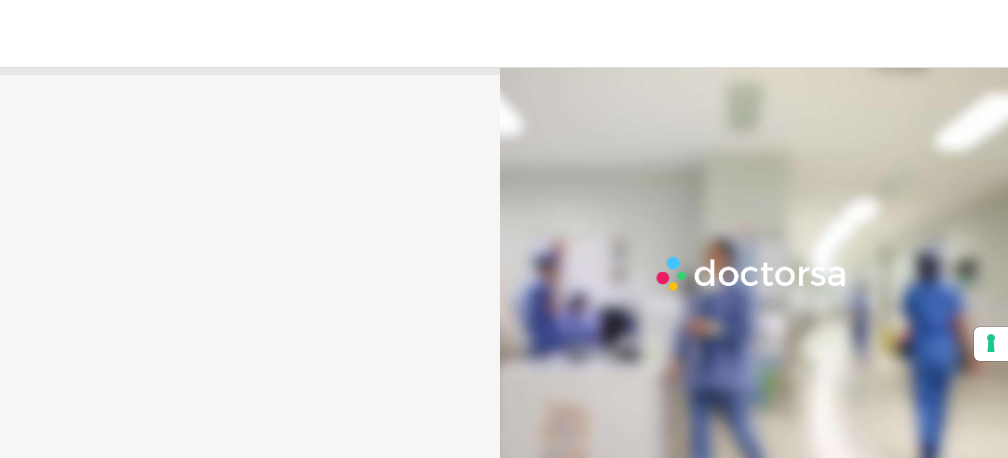 scroll, scrollTop: 0, scrollLeft: 0, axis: both 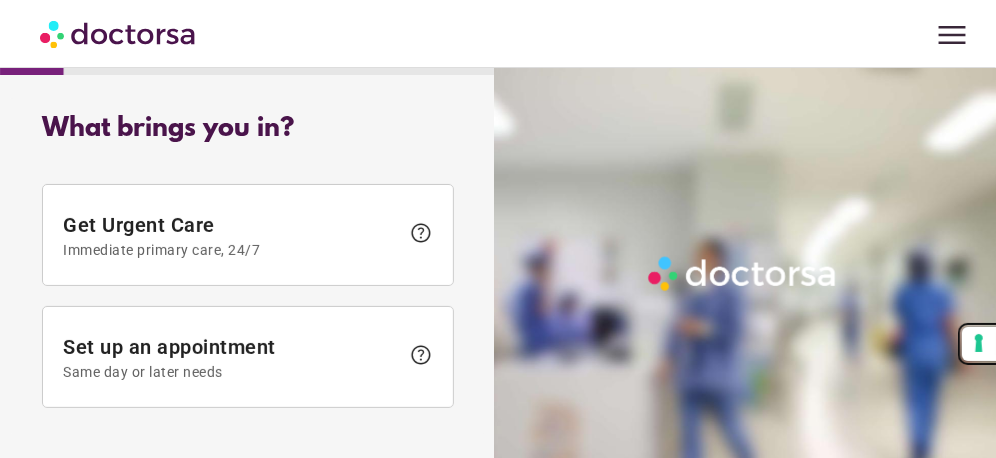 click on "Your consent preferences for tracking technologies" at bounding box center (979, 344) 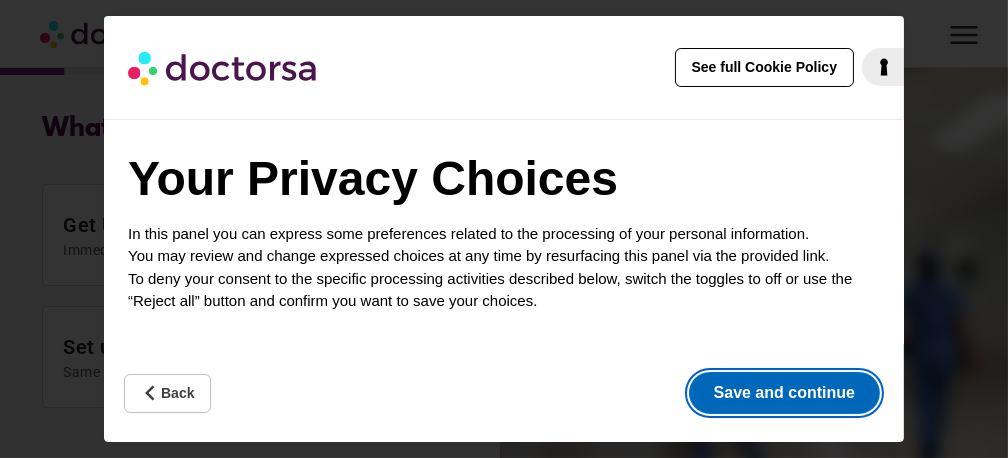 click on "Save and continue" at bounding box center [784, 393] 